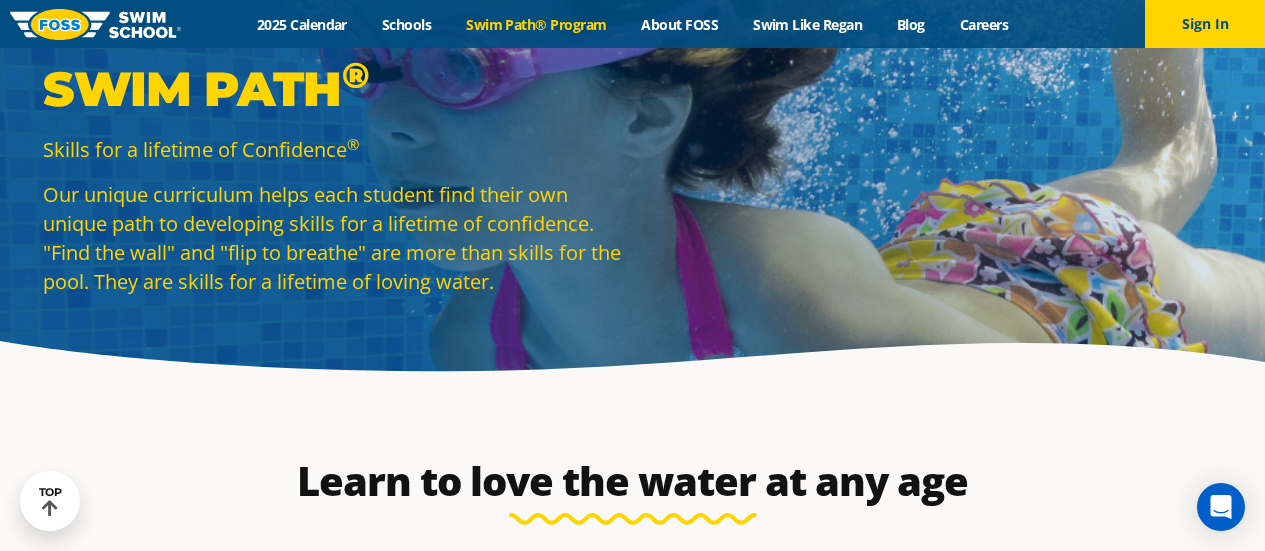 scroll, scrollTop: 878, scrollLeft: 0, axis: vertical 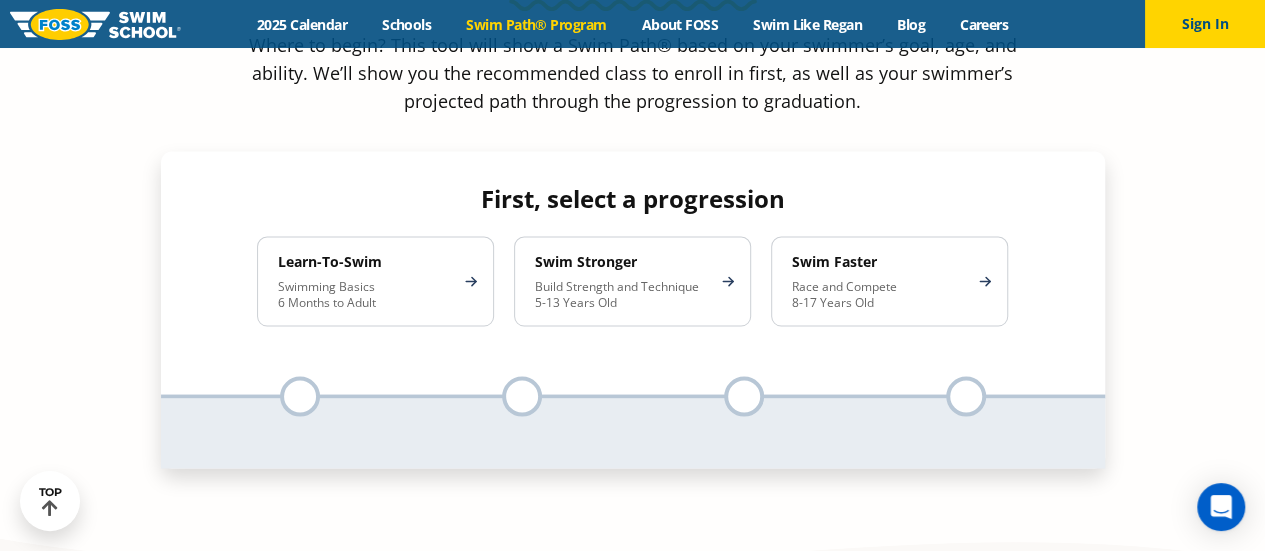 click on "Skip to content
Menu
2025 Calendar
Schools
Swim Path® Program
About FOSS
Swim Like Regan
Blog
Careers
Sign In
Sign In
Swim Path & Levels
Swim Path ®
Skills for a lifetime of Confidence ®" at bounding box center (632, 1511) 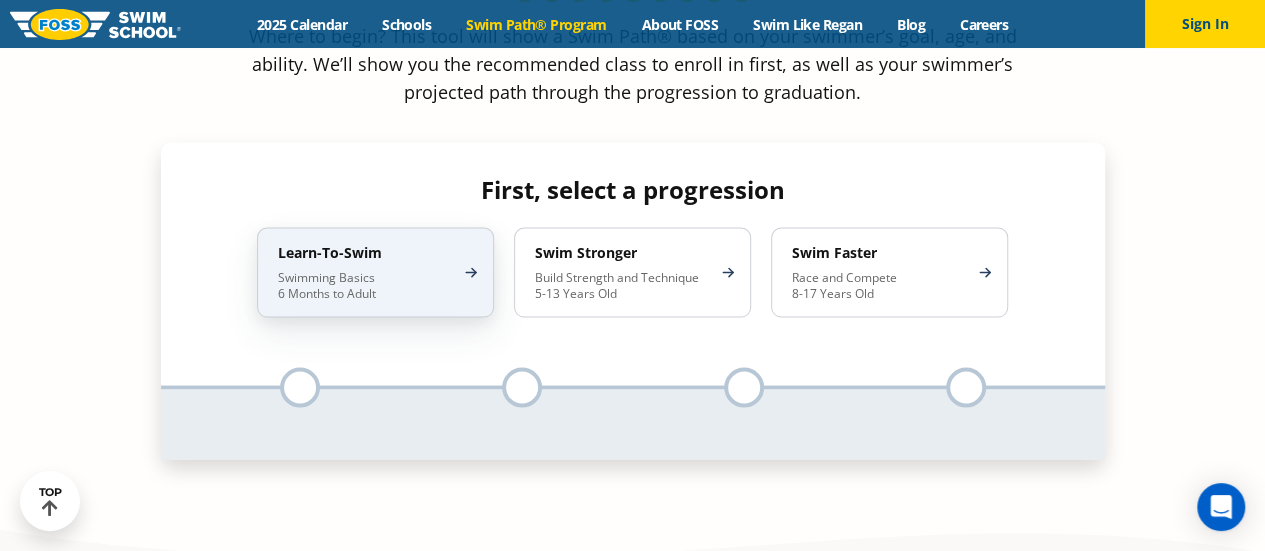 click on "Learn-To-Swim Swimming Basics 6 Months to Adult" at bounding box center (375, 272) 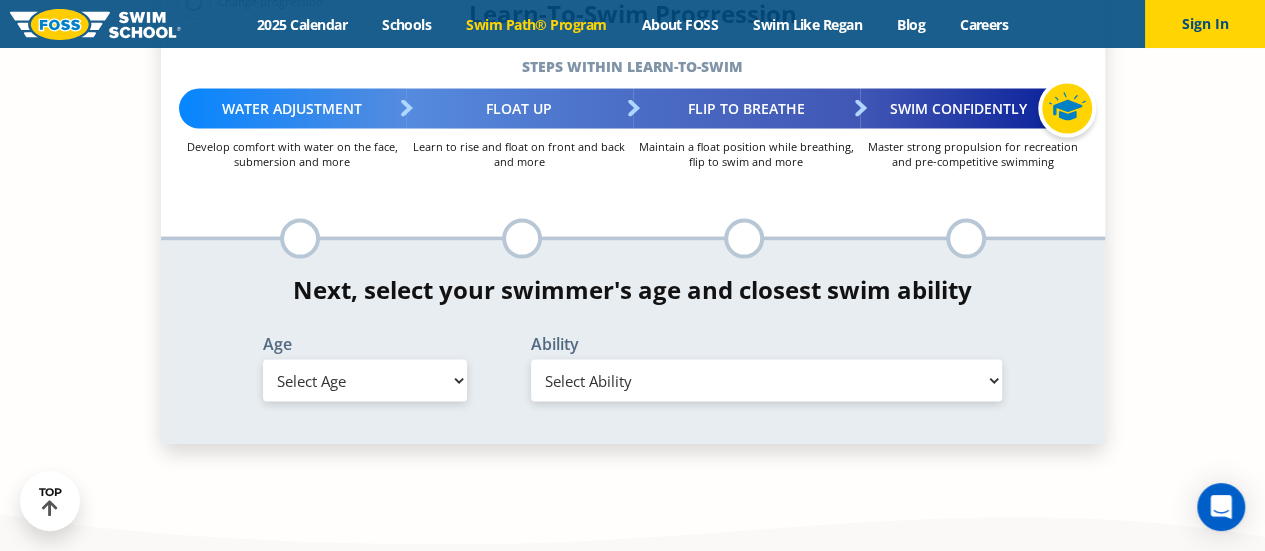 scroll, scrollTop: 1868, scrollLeft: 0, axis: vertical 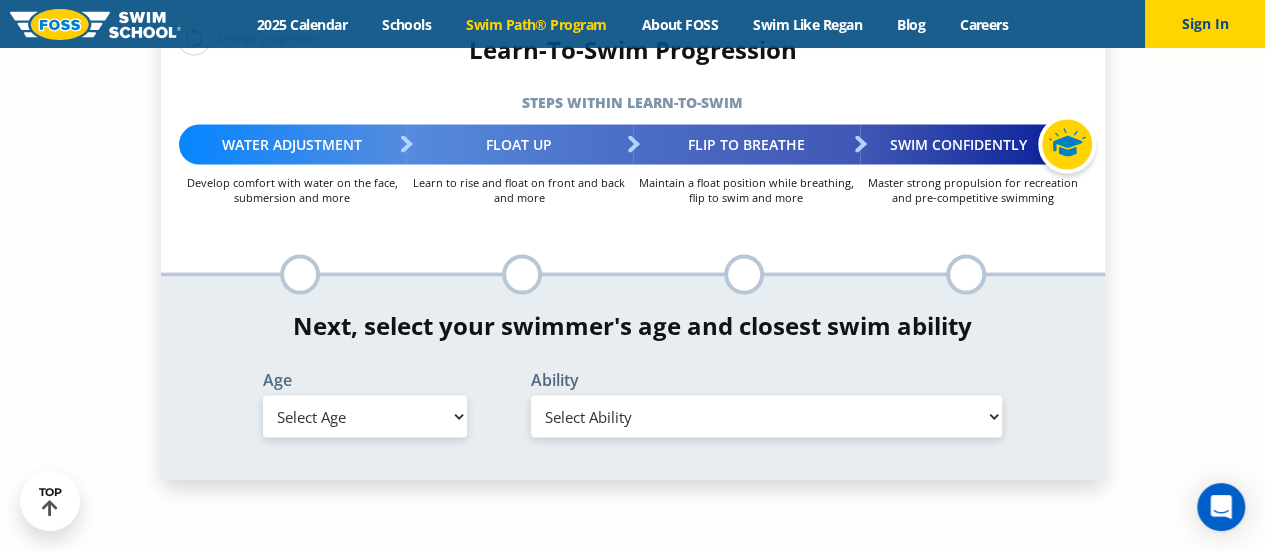 click on "Select Age 6 months - 1 year 1 year 2 years 3 years 4 years 5 years 6 years 7 years 8 years 9 years 10 years  11 years  12 years  13 years  14 years  15 years  16 years  17 years  Adult (18 years +)" at bounding box center [365, 416] 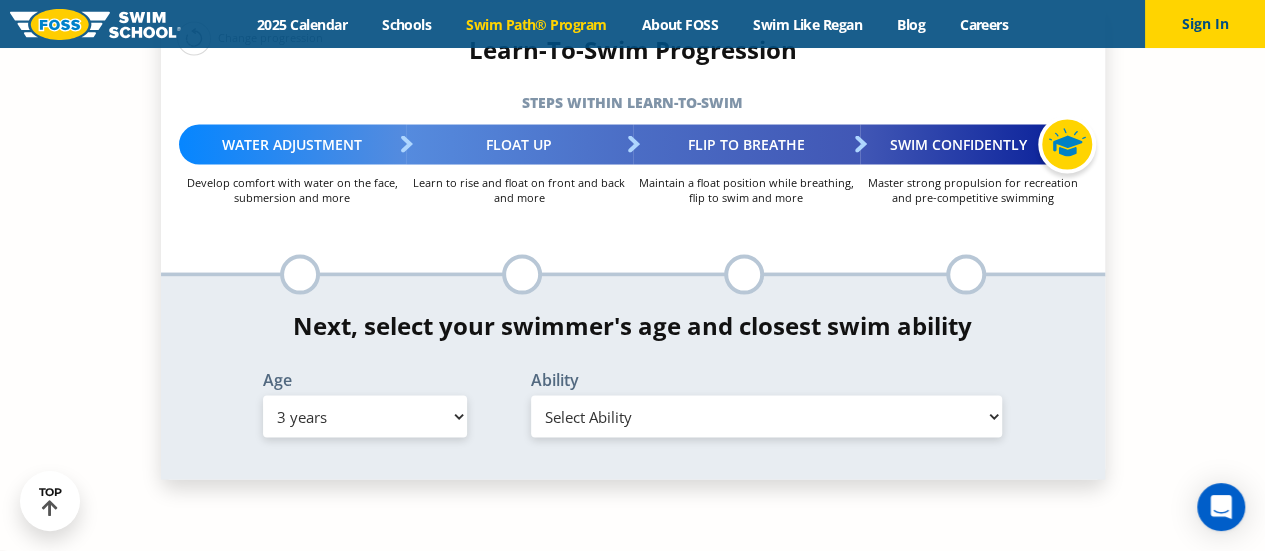 click on "Select Age 6 months - 1 year 1 year 2 years 3 years 4 years 5 years 6 years 7 years 8 years 9 years 10 years  11 years  12 years  13 years  14 years  15 years  16 years  17 years  Adult (18 years +)" at bounding box center [365, 416] 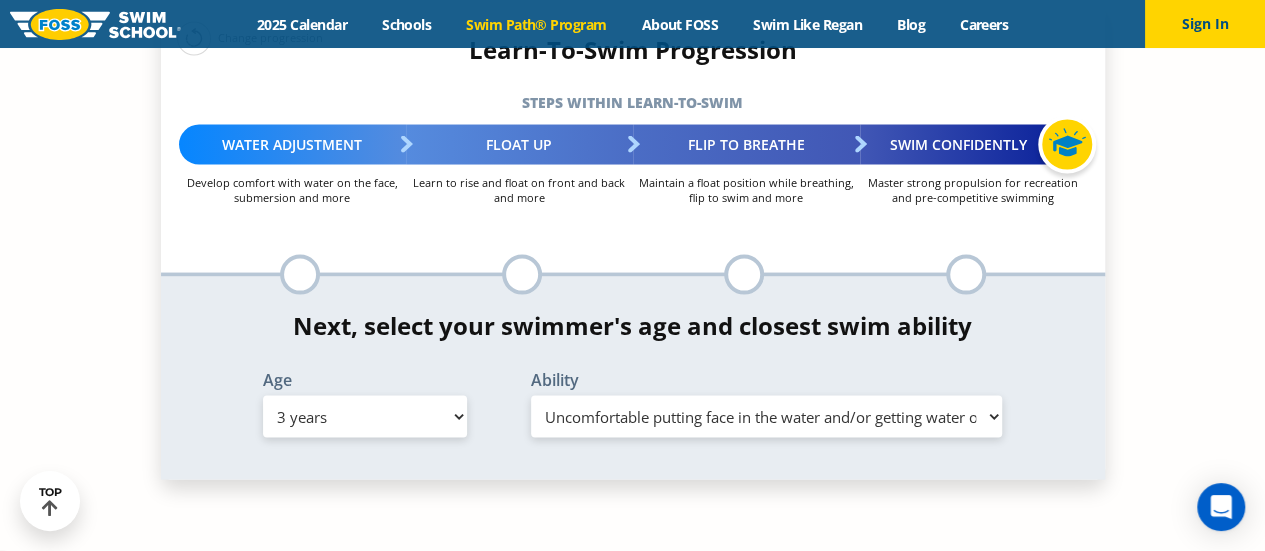 click on "Select Ability First in-water experience When in the water, reliant on a life jacket or floatation device Uncomfortable putting face in the water and/or getting water on ears while floating on back Swims 5 feet with face in the water, unassisted by a person or floatie I would be comfortable if my child fell in the water and confident they would be able to get back to the edge with no assistance In open water, able to swim for at least 15 ft back to safety while flipping from front to back to breathe/float" at bounding box center (767, 416) 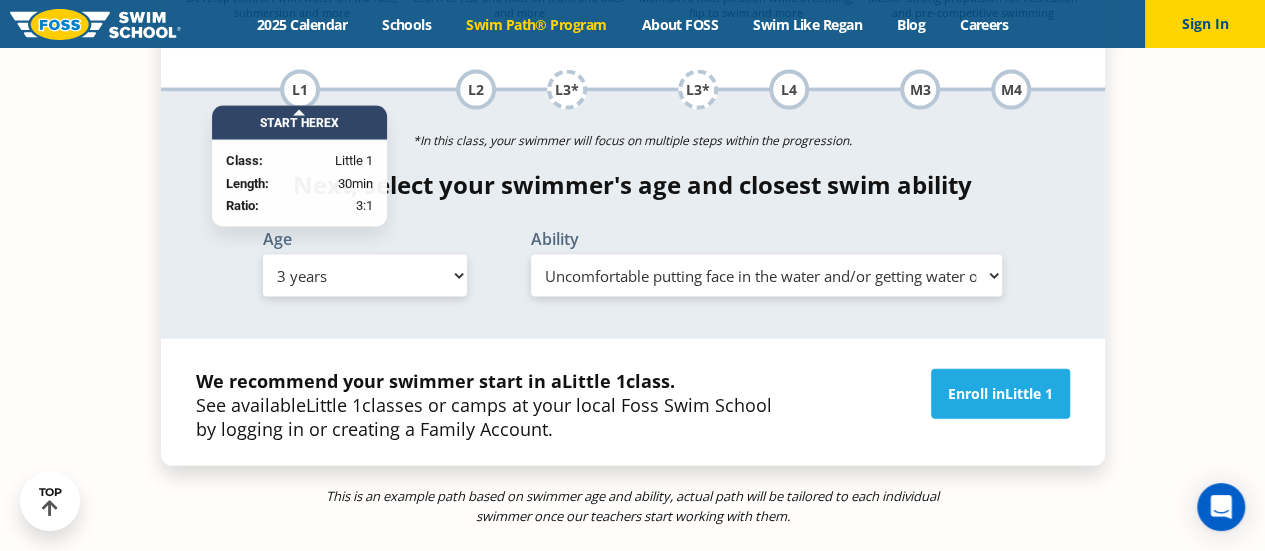 scroll, scrollTop: 1962, scrollLeft: 0, axis: vertical 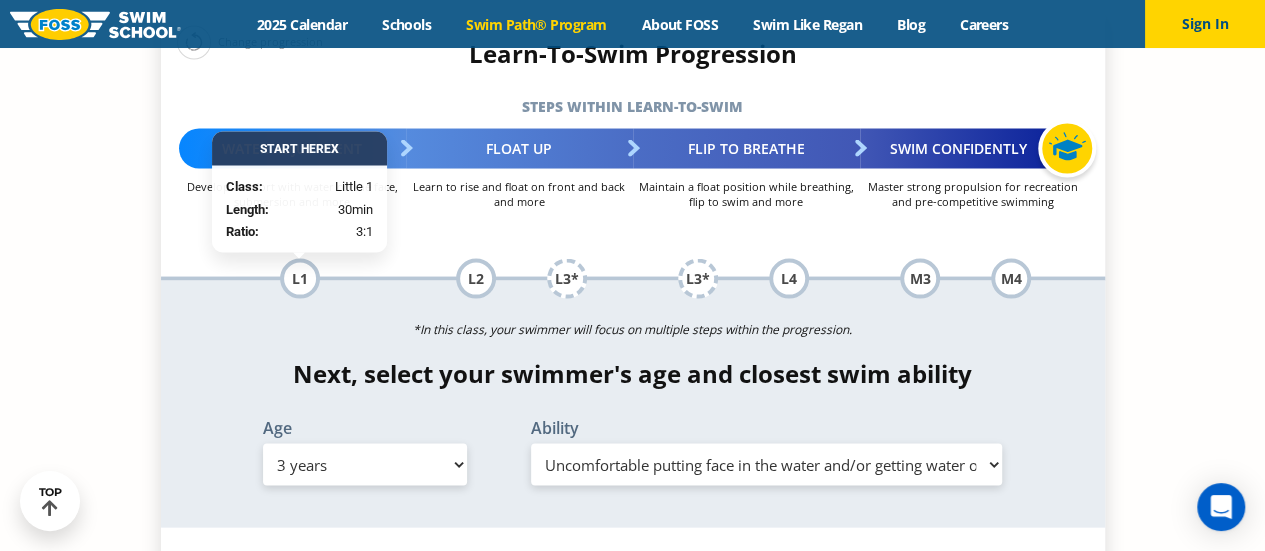 click on "Find your swimmer's Swim Path ®
Where to begin? This tool will show a Swim Path® based on your swimmer’s goal, age, and ability. We’ll show you the recommended class to enroll in first, as well as your swimmer’s projected path through the progression to graduation.
Change progression
First, select a progression
Learn-To-Swim Swimming Basics 6 Months to Adult
Swim Stronger Build Strength and Technique 5-13 Years Old
Swim Faster Race and Compete 8-17 Years Old" at bounding box center [632, 277] 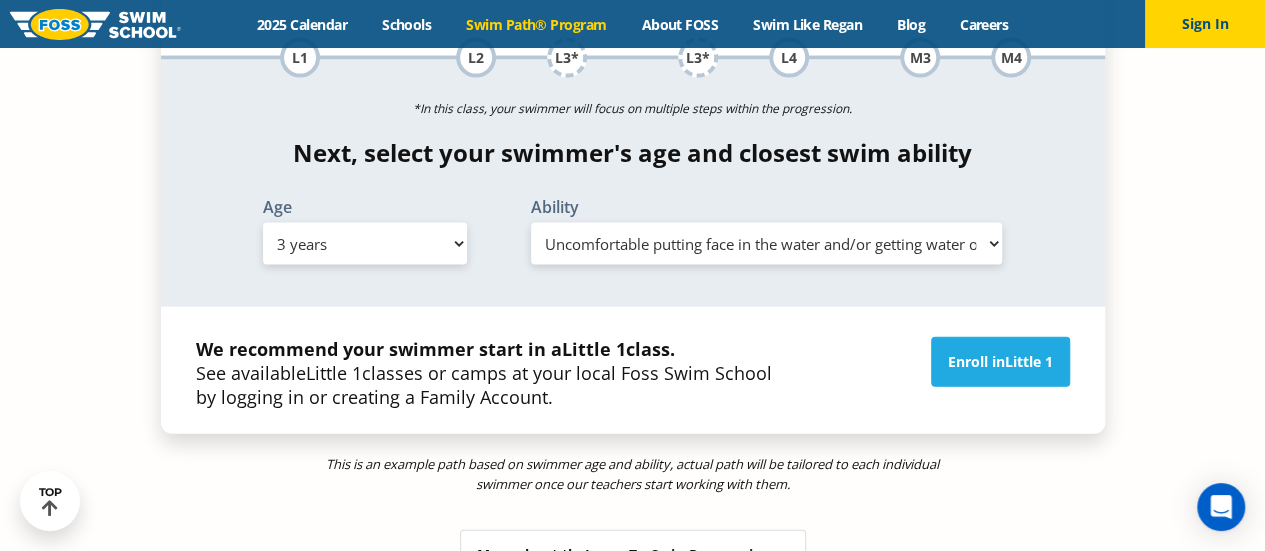 scroll, scrollTop: 2092, scrollLeft: 0, axis: vertical 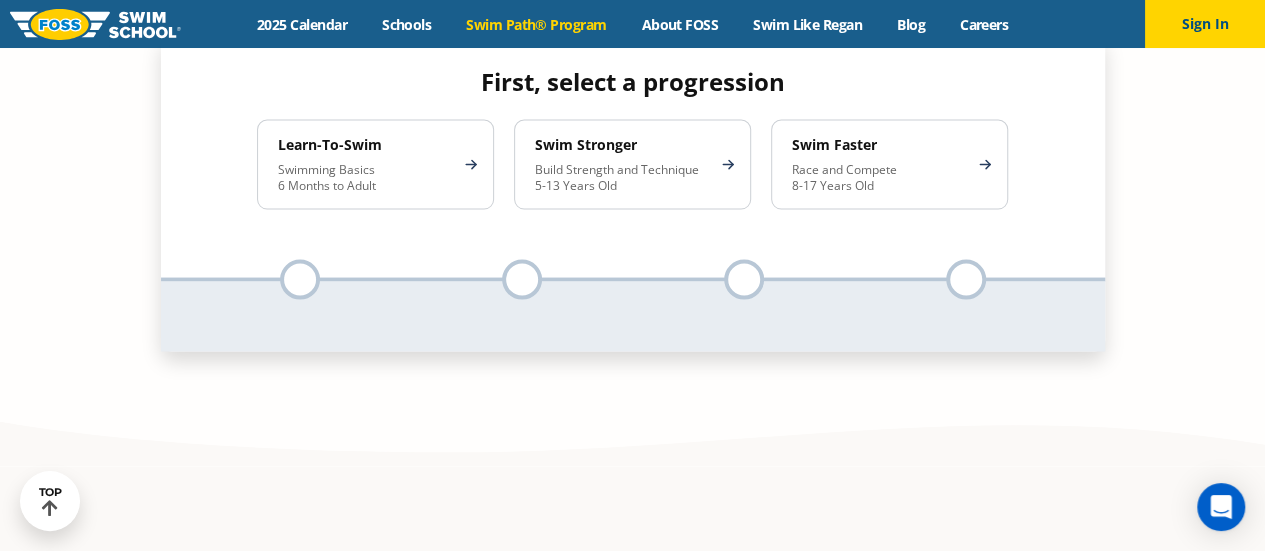 click on "Learn-To-Swim" at bounding box center (365, 144) 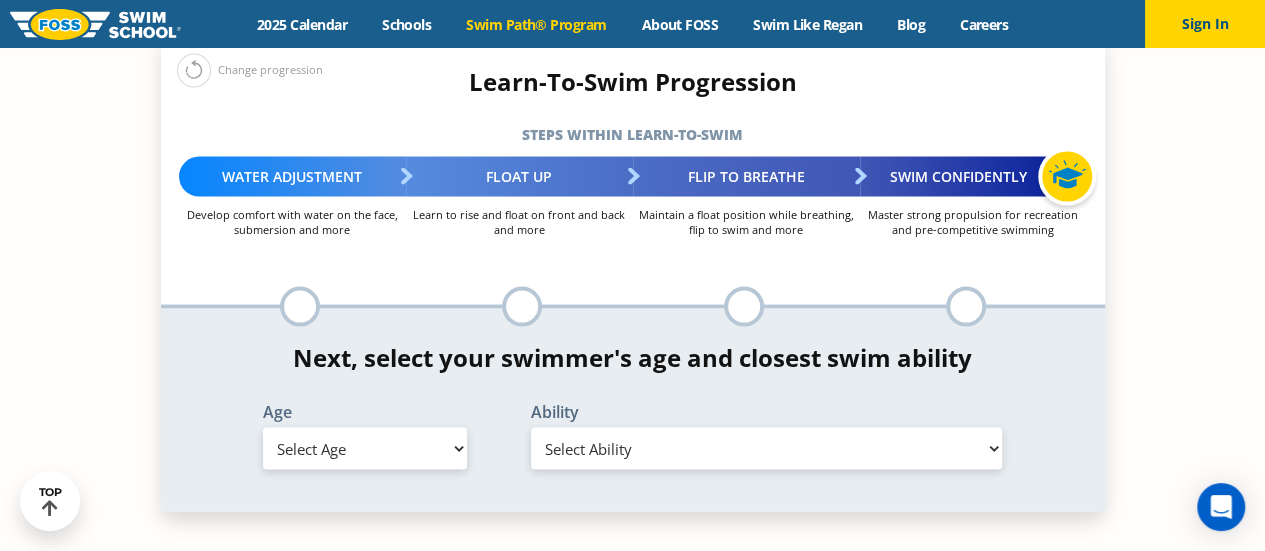 click on "Select Age 6 months - 1 year 1 year 2 years 3 years 4 years 5 years 6 years 7 years 8 years 9 years 10 years  11 years  12 years  13 years  14 years  15 years  16 years  17 years  Adult (18 years +)" at bounding box center [365, 448] 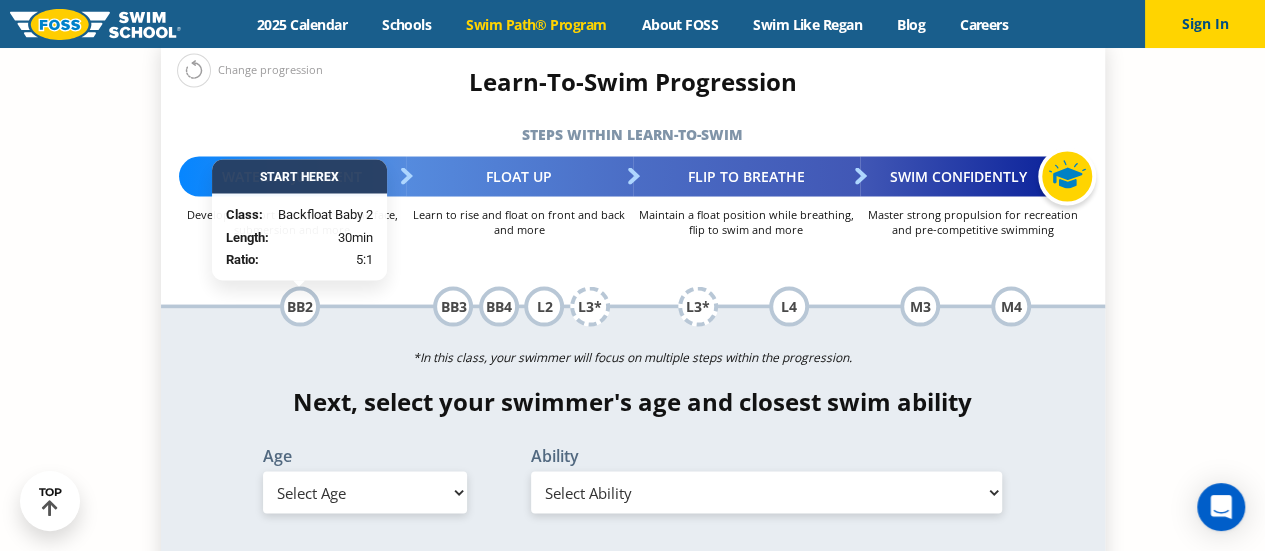 click on "Select Ability First in-water experience Comfortable with water poured over their head, but not eyes and ears Comfortable with water poured over face, eyes, and ears, and with ears in water while on back I would be comfortable if my child fell in the water and confident they could get back to the edge if an adult was nearby to assist I would be comfortable if my child fell in the water and confident they would be able to get back to the edge with very little adult assistance" at bounding box center (767, 492) 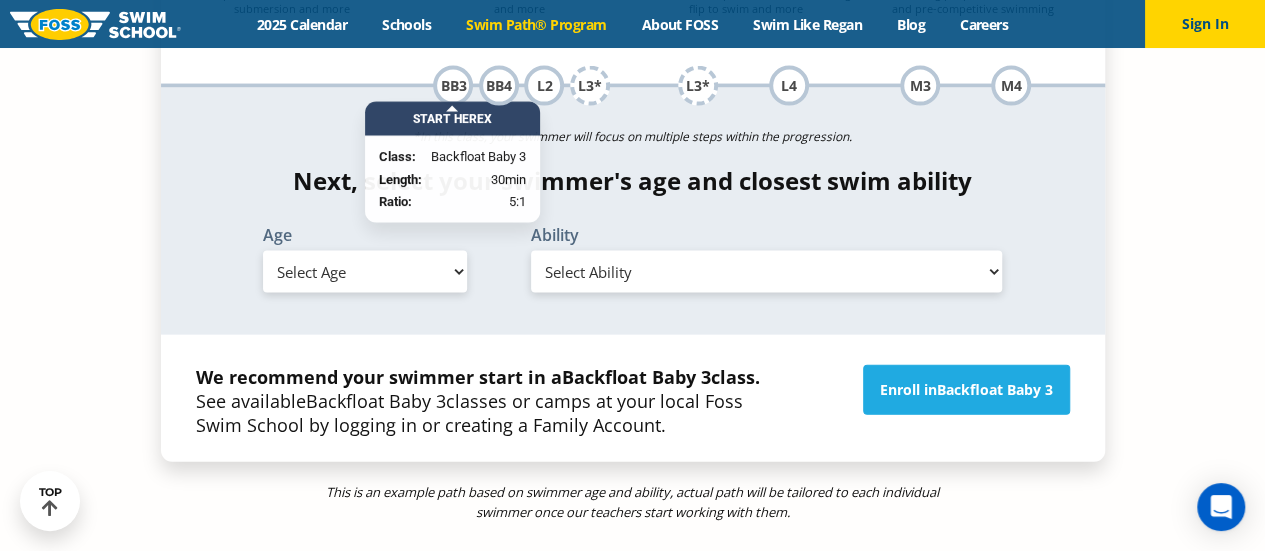 scroll, scrollTop: 2217, scrollLeft: 0, axis: vertical 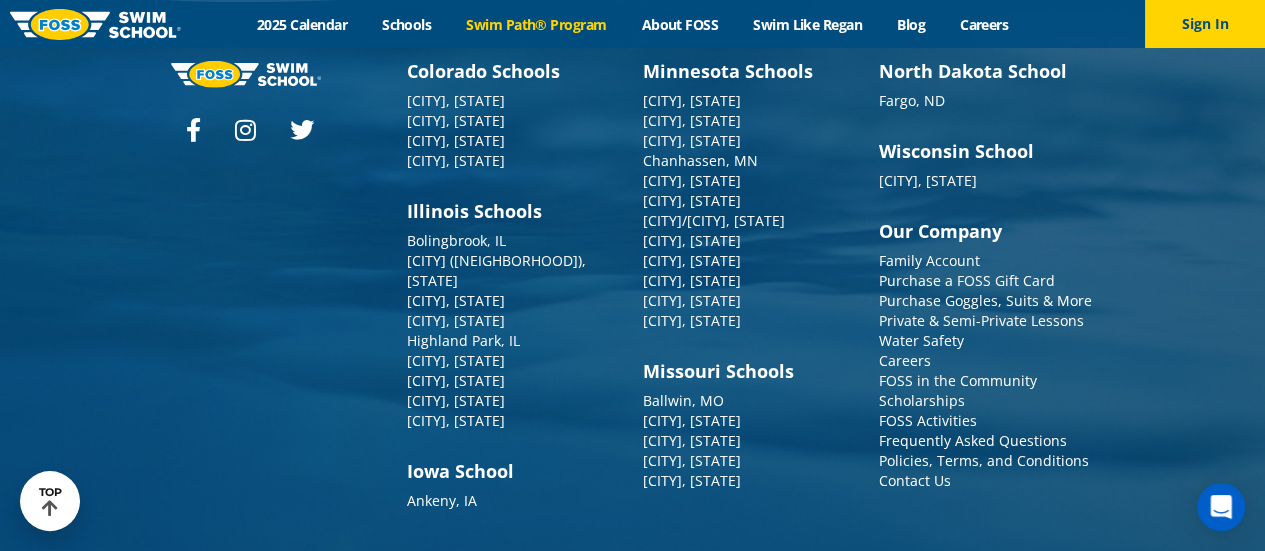click on "Our Company" at bounding box center [987, 231] 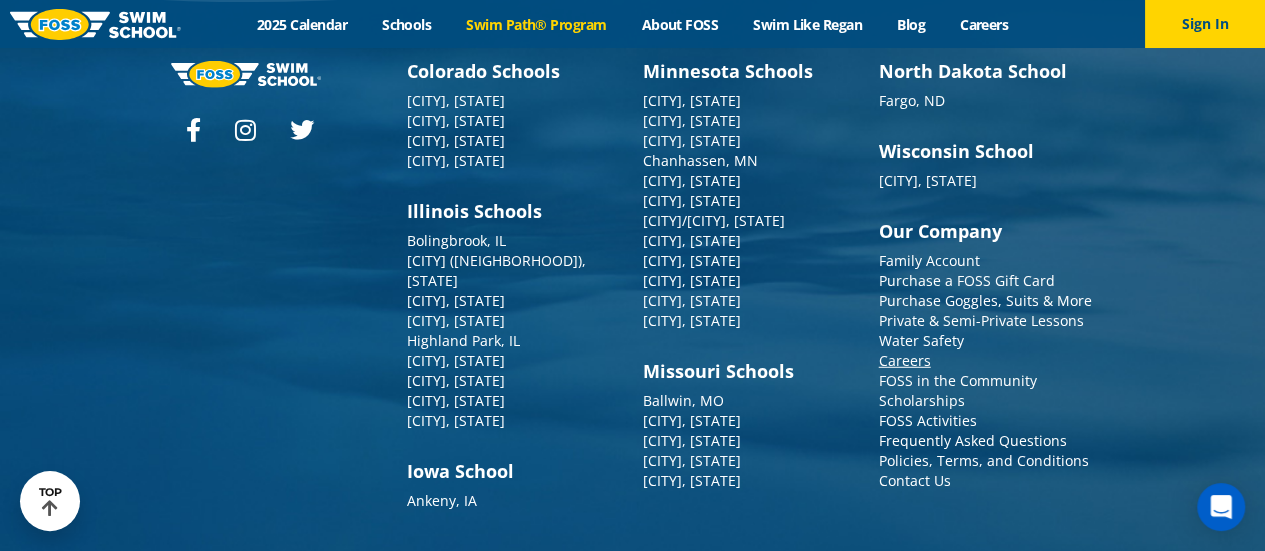 click on "Careers" at bounding box center (905, 360) 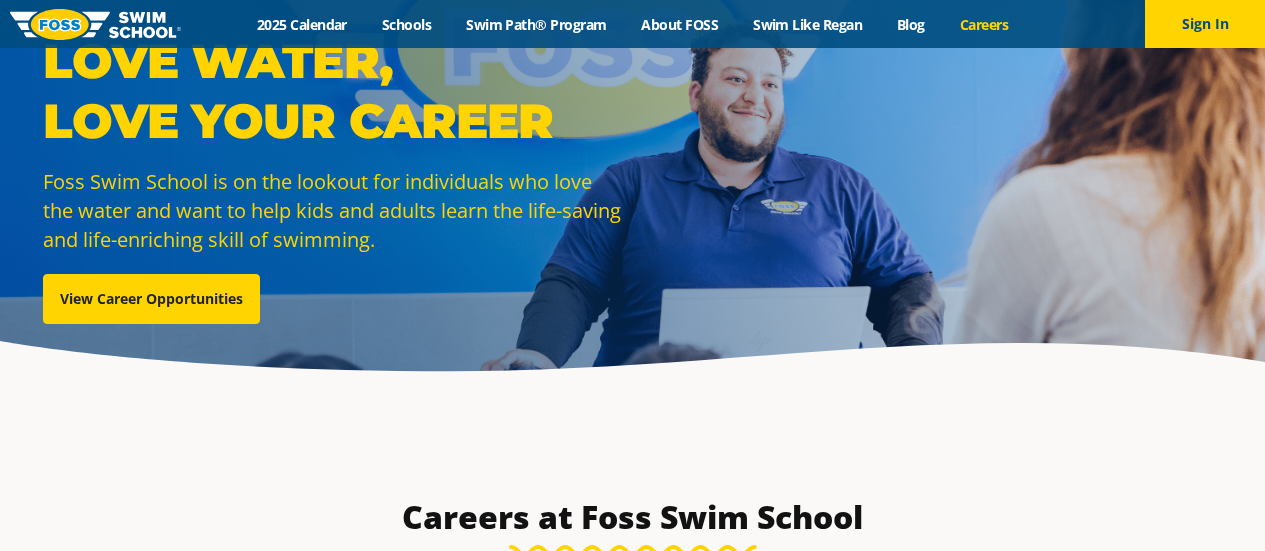 scroll, scrollTop: 0, scrollLeft: 0, axis: both 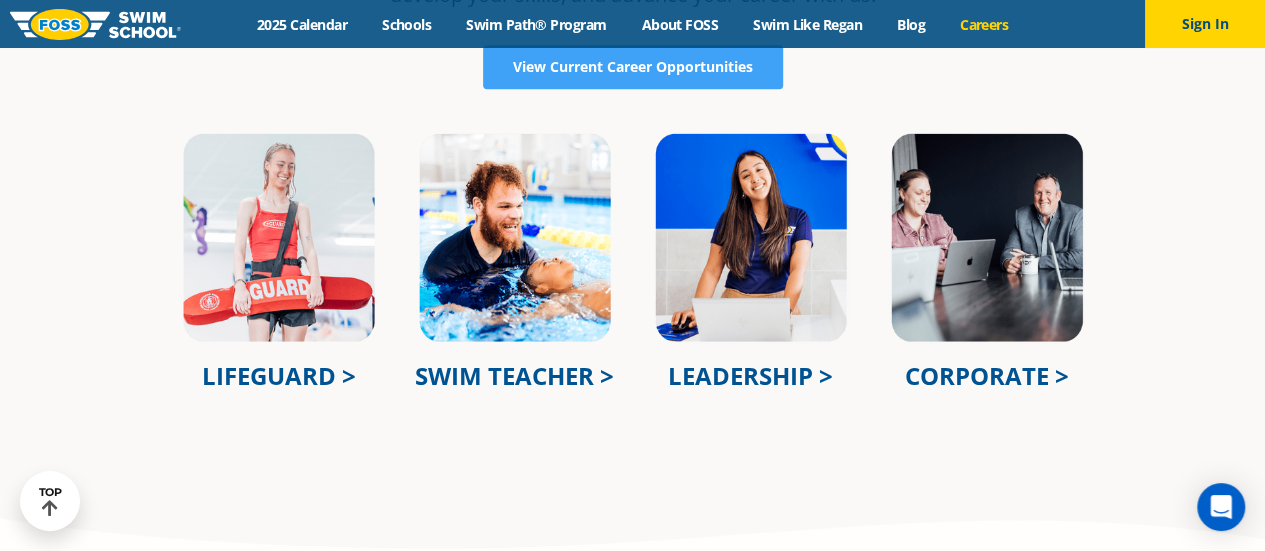 click at bounding box center [987, 237] 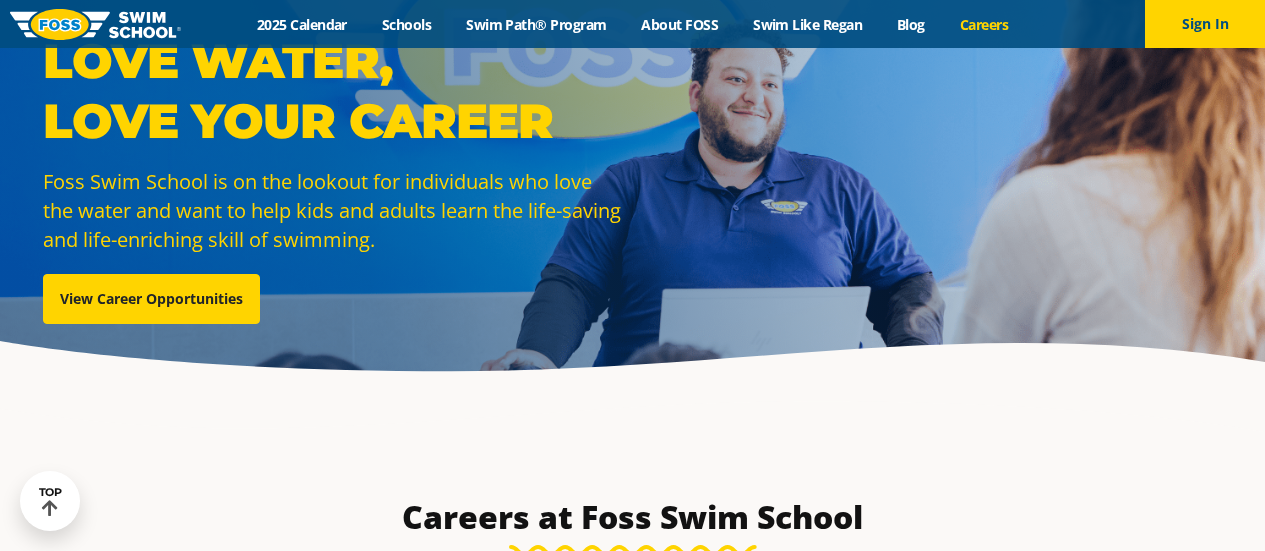 scroll, scrollTop: 652, scrollLeft: 0, axis: vertical 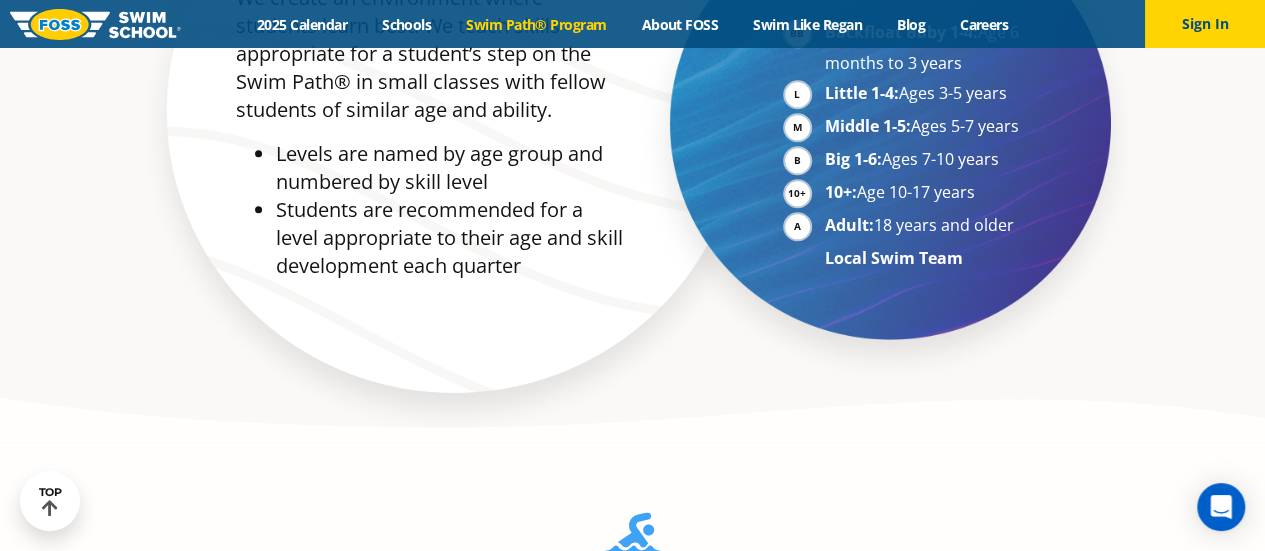 click on "Middle 1-5:" at bounding box center (868, 126) 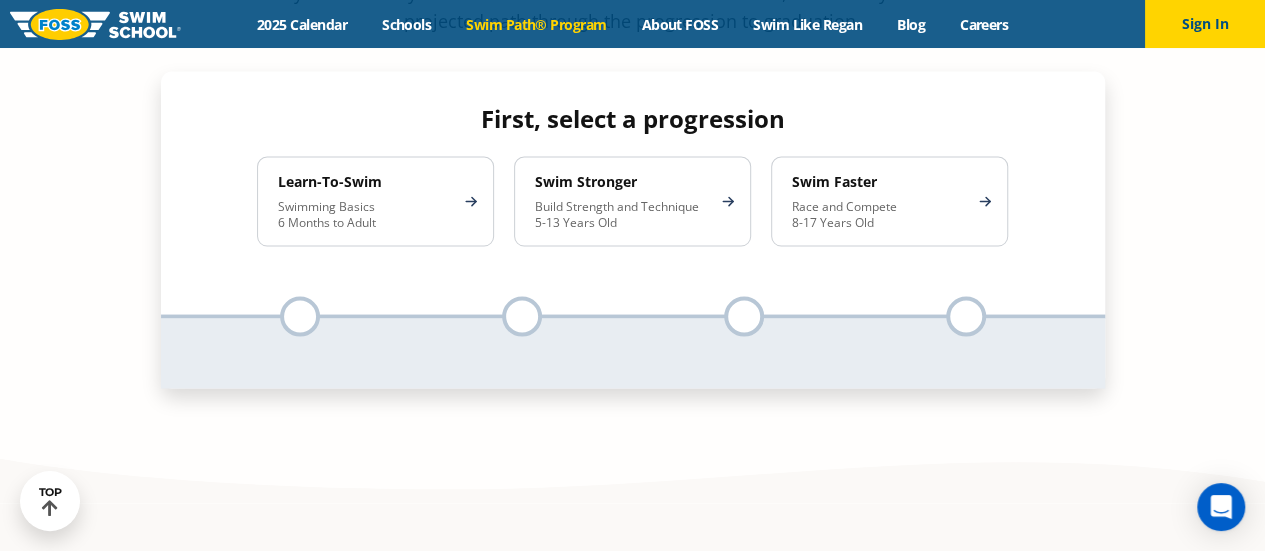 scroll, scrollTop: 1832, scrollLeft: 0, axis: vertical 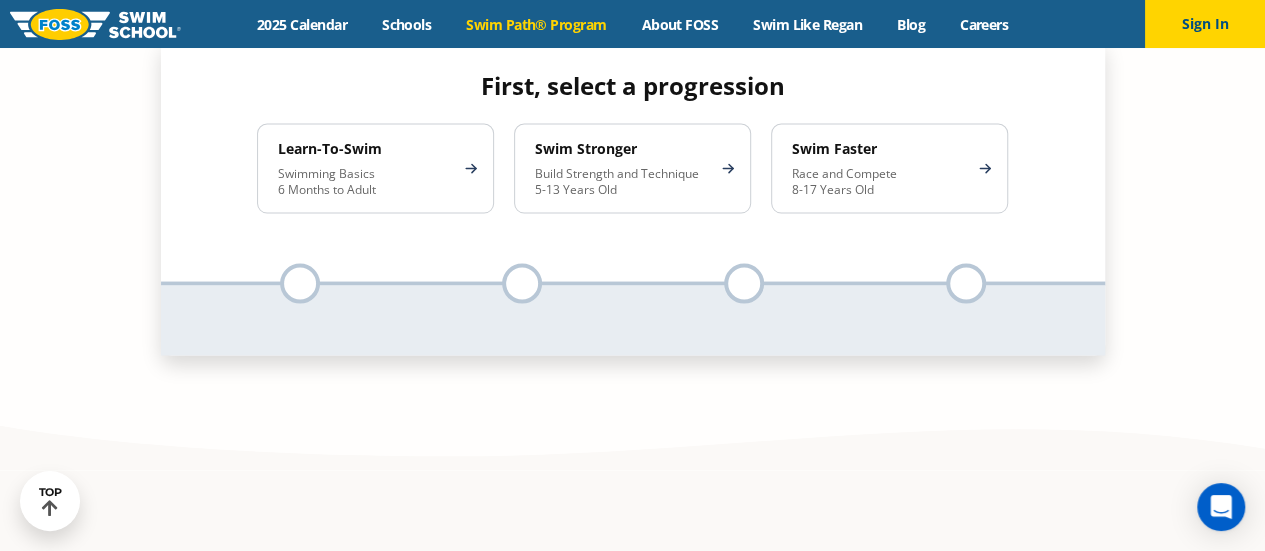 click on "Learn-To-Swim Swimming Basics 6 Months to Adult" at bounding box center [375, 168] 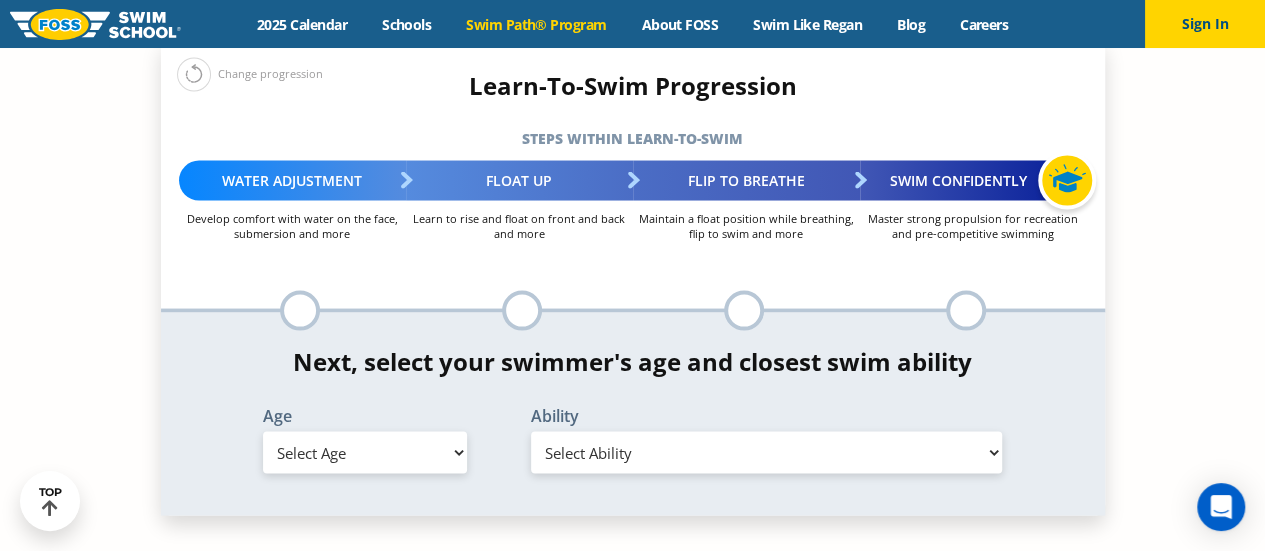 click on "Select Age 6 months - 1 year 1 year 2 years 3 years 4 years 5 years 6 years 7 years 8 years 9 years 10 years  11 years  12 years  13 years  14 years  15 years  16 years  17 years  Adult (18 years +)" at bounding box center [365, 452] 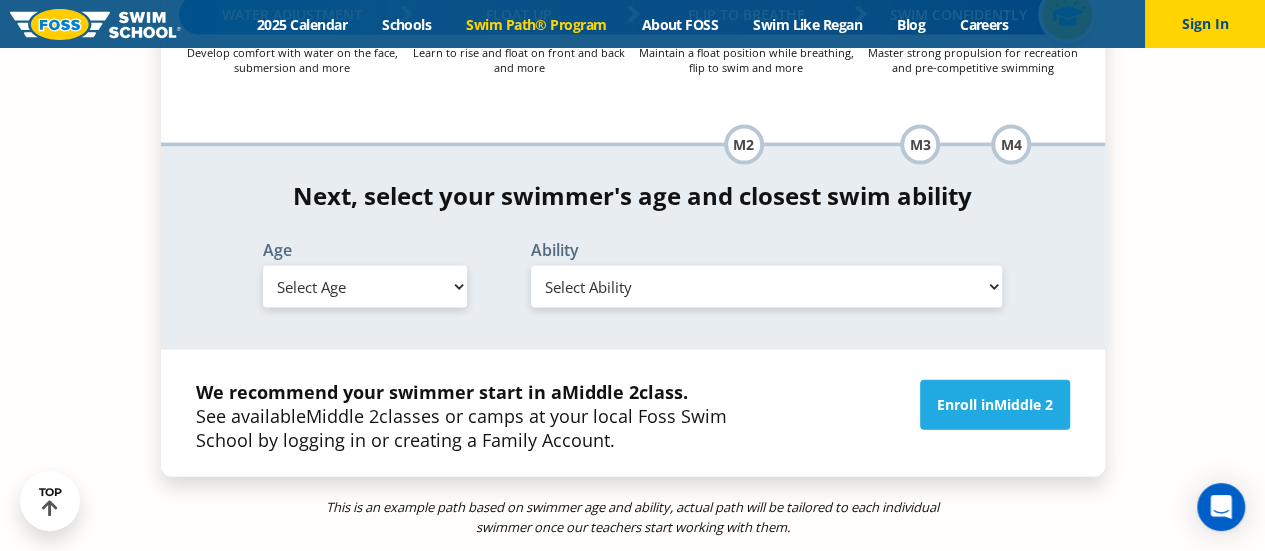 scroll, scrollTop: 2006, scrollLeft: 0, axis: vertical 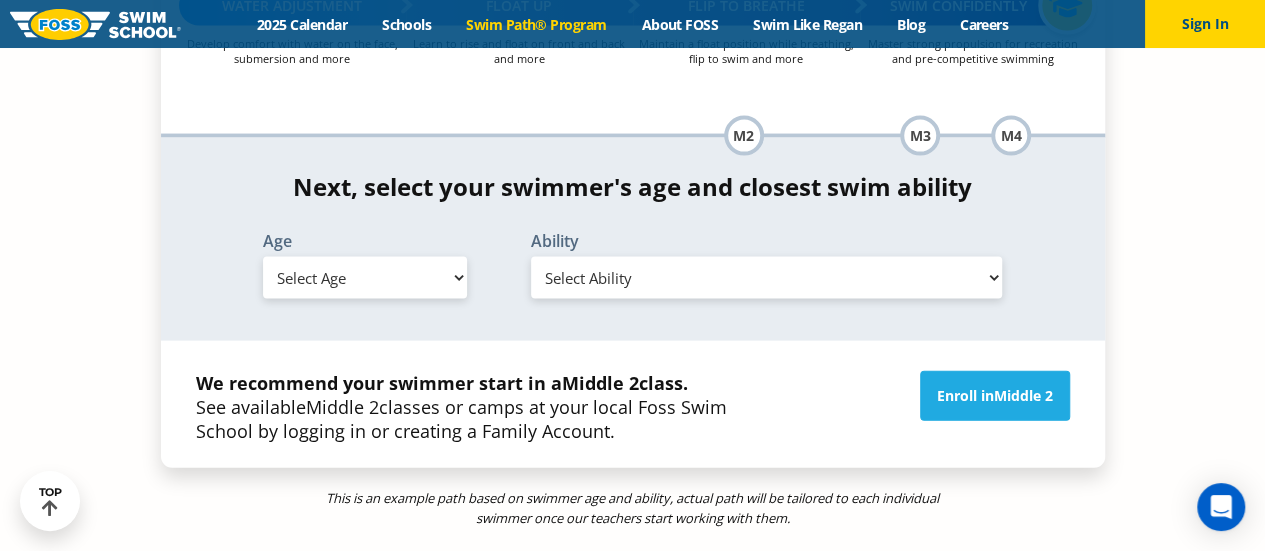 click on "Select Ability First in-water experience When in the water, reliant on a life jacket or floatation device Uncomfortable putting face in the water and/or getting water on ears while floating on back In open water, able to swim for at least 15 ft back to safety while flipping from front to back to breathe/float Swims front crawl and backstroke for 25 ft with a flip from stomach to back to breathe Able to swim front crawl 40 ft, backstroke 40 ft AND breaststroke 15 ft  Able to swim each stroke - front crawl and backstroke 60 ft AND breaststroke and butterfly at least 30 ft Unsure/or my swimmer does not fit within any of these" at bounding box center [767, 278] 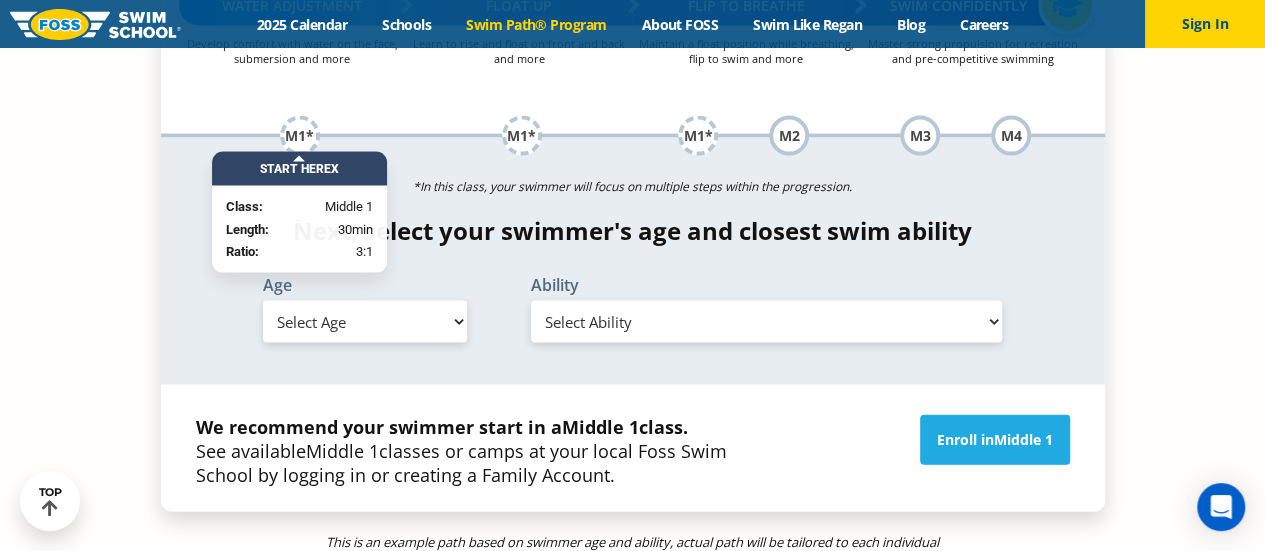 click on "Select Ability First in-water experience When in the water, reliant on a life jacket or floatation device Uncomfortable putting face in the water and/or getting water on ears while floating on back In open water, able to swim for at least 15 ft back to safety while flipping from front to back to breathe/float Swims front crawl and backstroke for 25 ft with a flip from stomach to back to breathe Able to swim front crawl 40 ft, backstroke 40 ft AND breaststroke 15 ft  Able to swim each stroke - front crawl and backstroke 60 ft AND breaststroke and butterfly at least 30 ft Unsure/or my swimmer does not fit within any of these" at bounding box center (767, 322) 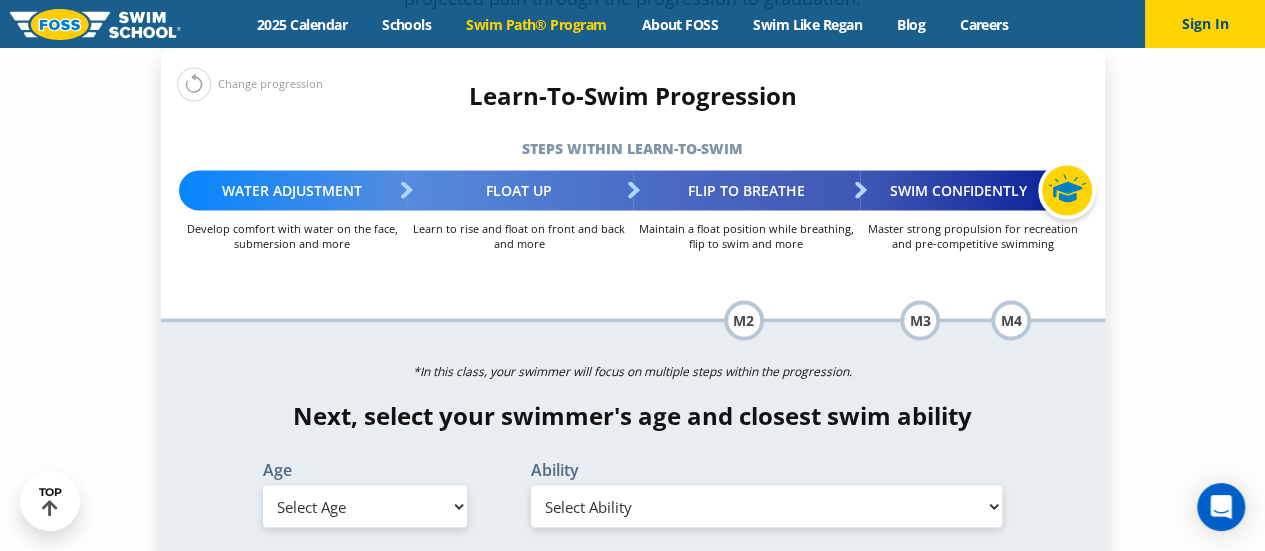 scroll, scrollTop: 1813, scrollLeft: 0, axis: vertical 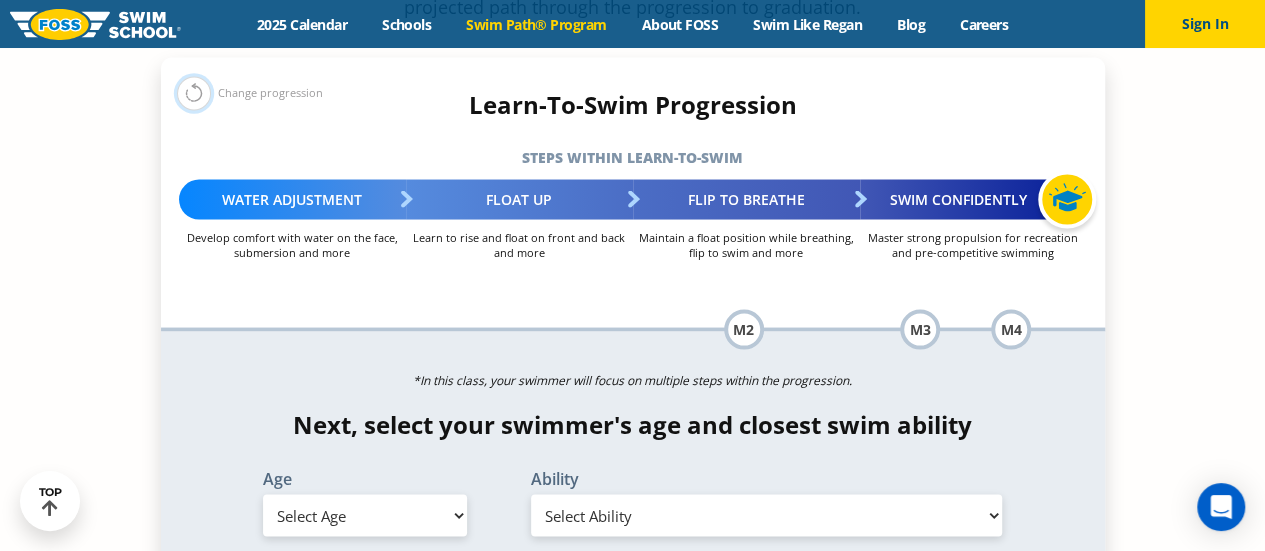 click at bounding box center (194, 93) 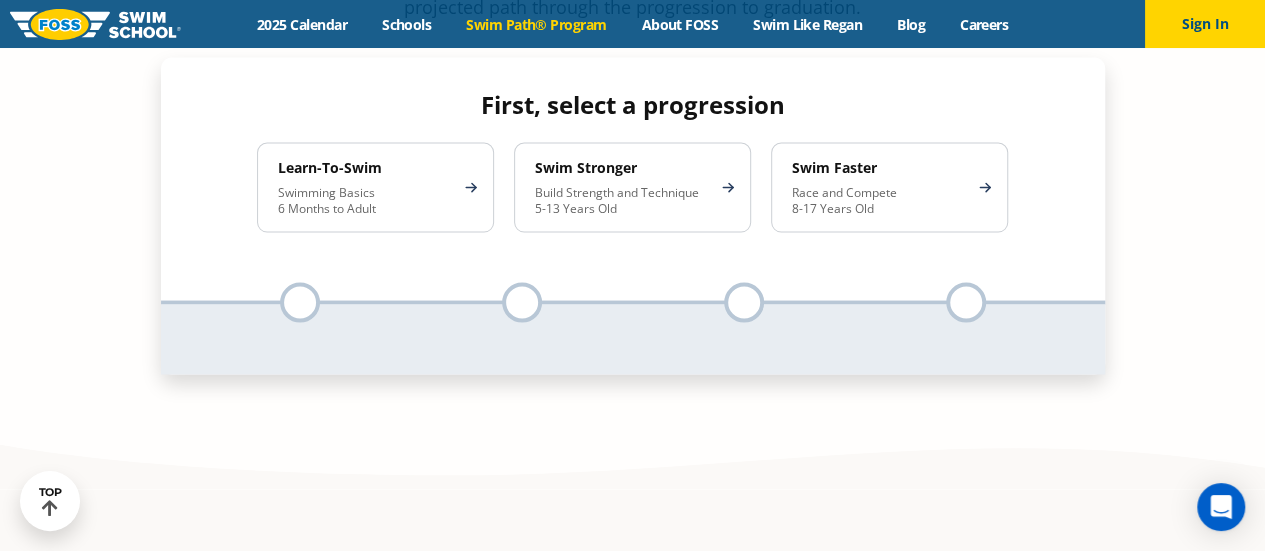 click at bounding box center (522, 302) 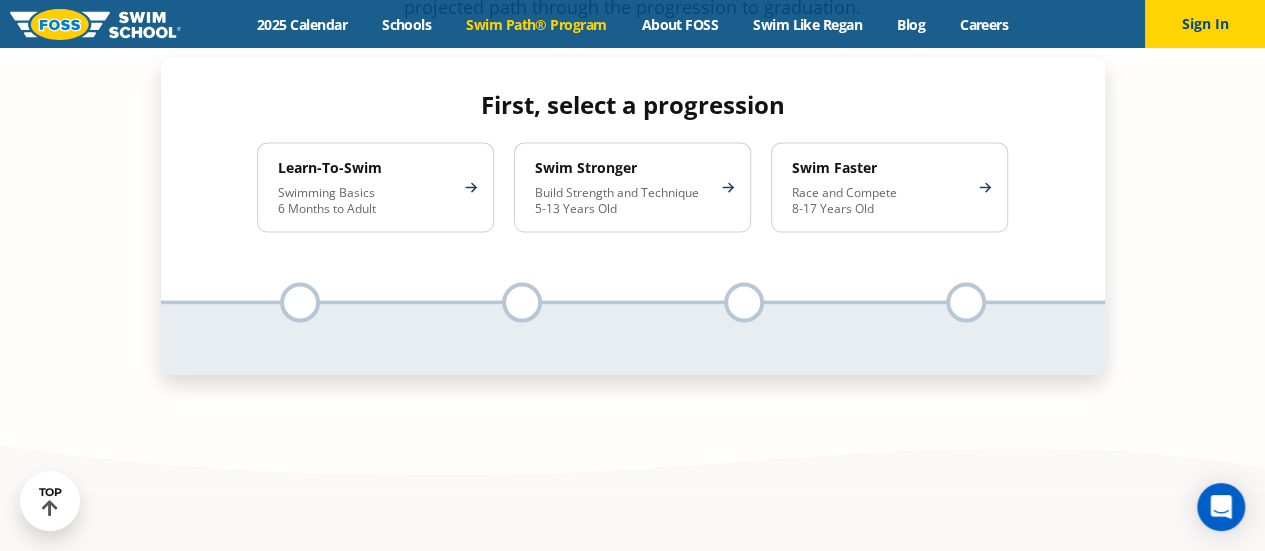 click on "Build Strength and Technique 5-13 Years Old" at bounding box center (622, 200) 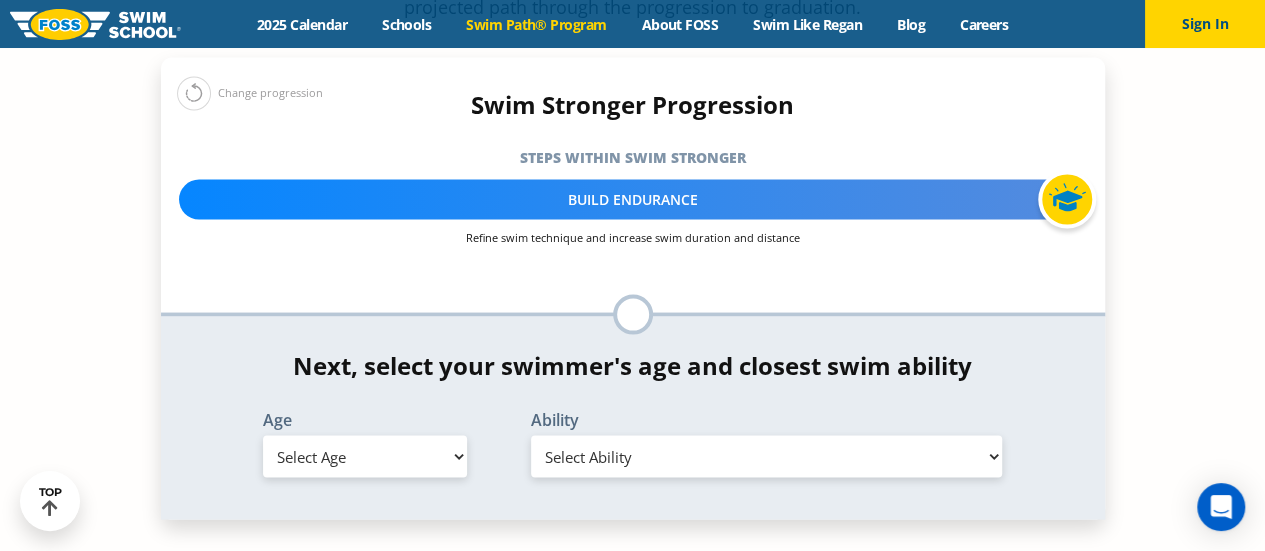 click on "Age
Select Age 6 months - [NUMBER] year [NUMBER] year [NUMBER] years [NUMBER] years [NUMBER] years [NUMBER] years [NUMBER] years [NUMBER] years [NUMBER] years [NUMBER] years [NUMBER] years  [NUMBER] years  [NUMBER] years  [NUMBER] years  [NUMBER] years  [NUMBER] years  [NUMBER] years  [NUMBER] years  Adult ([NUMBER] years +)" at bounding box center [365, 447] 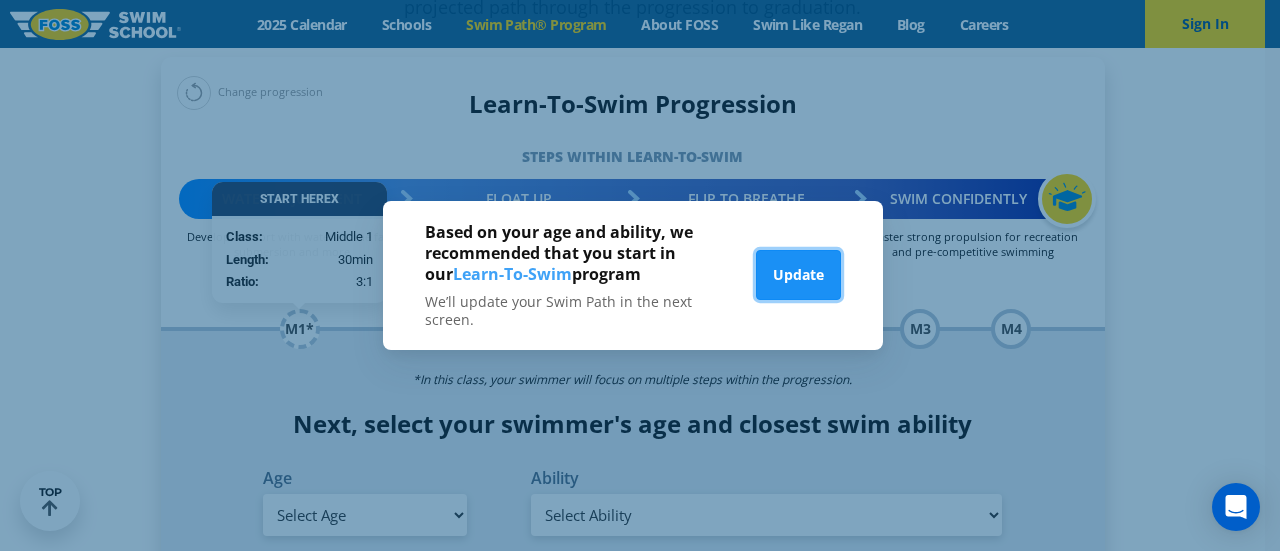 click on "Update" at bounding box center (798, 275) 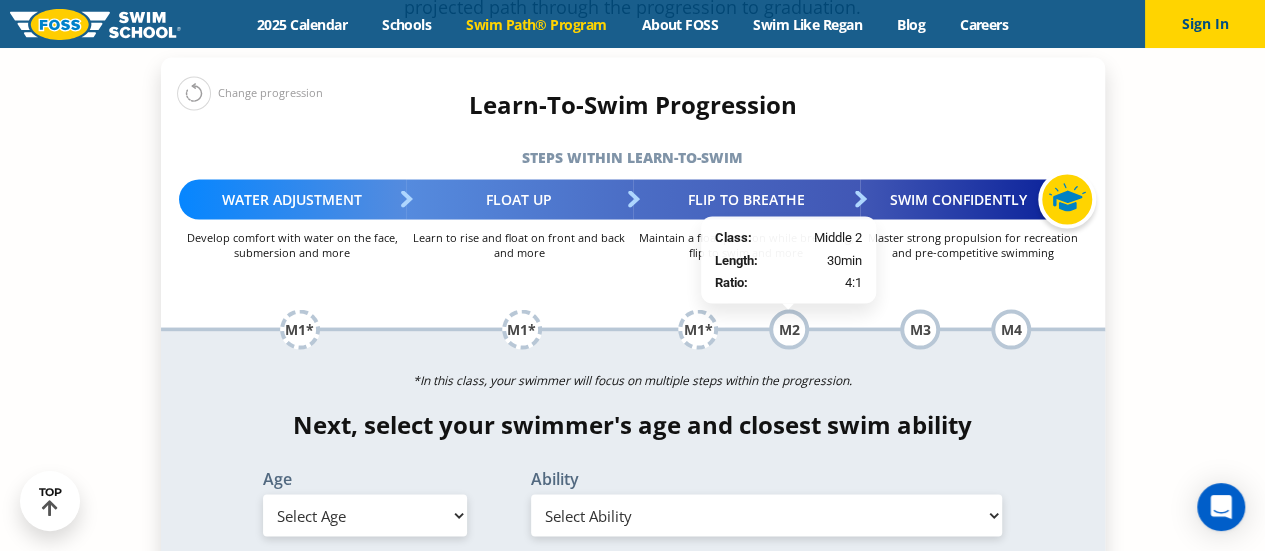 click on "M2" at bounding box center [789, 329] 